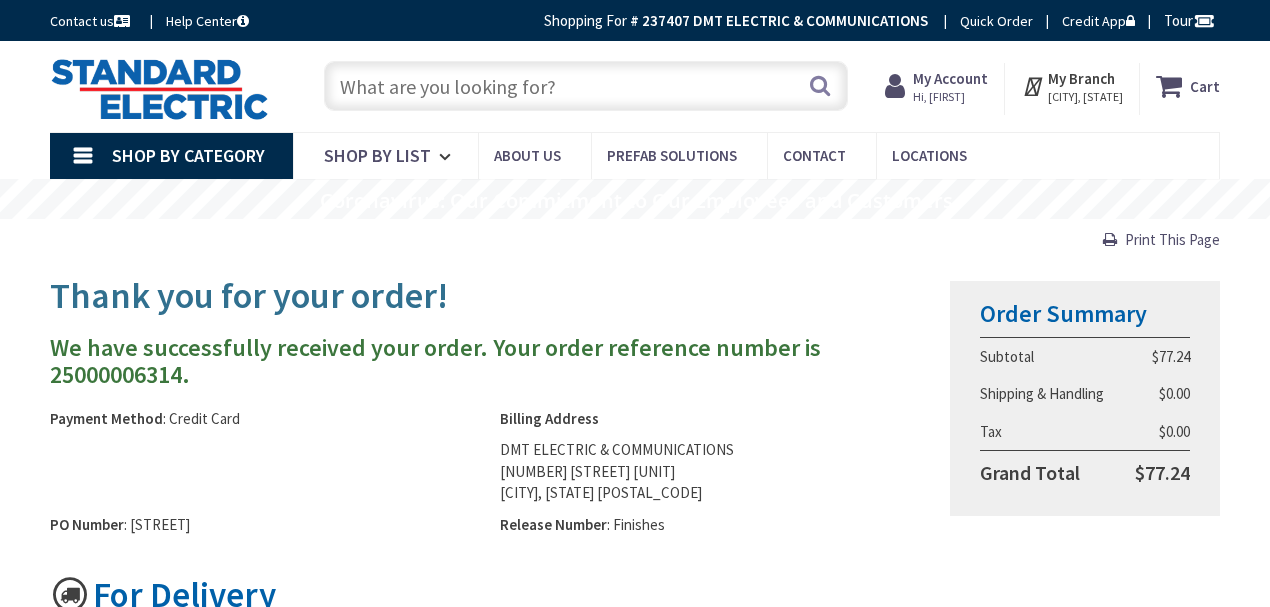 scroll, scrollTop: 0, scrollLeft: 0, axis: both 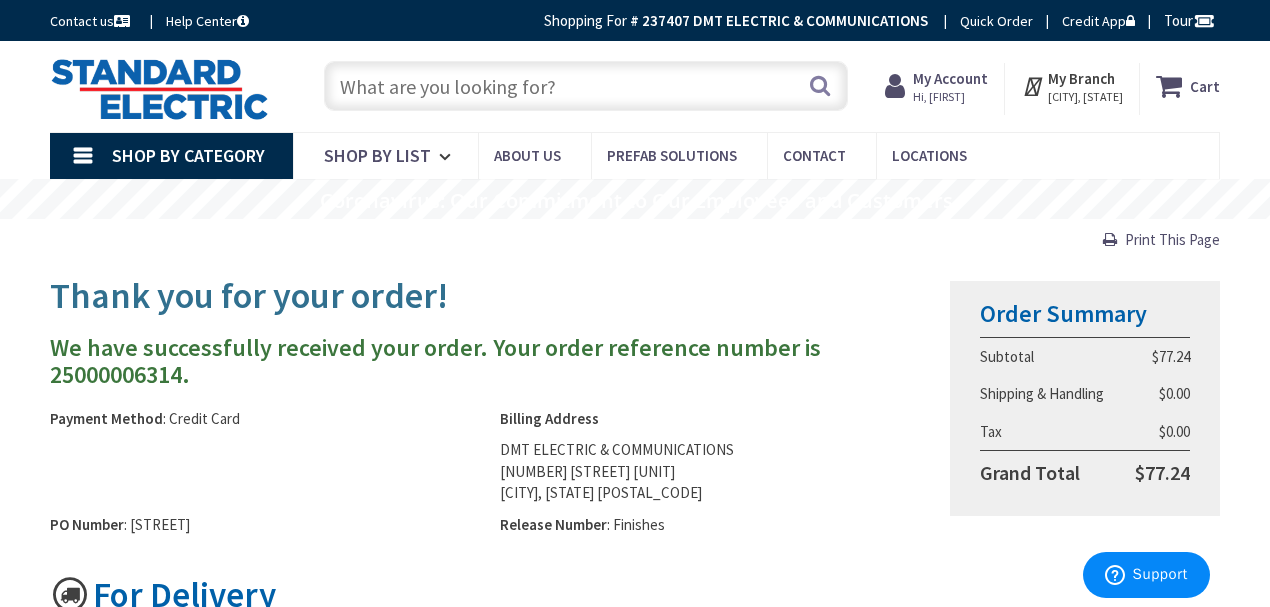 click at bounding box center [586, 86] 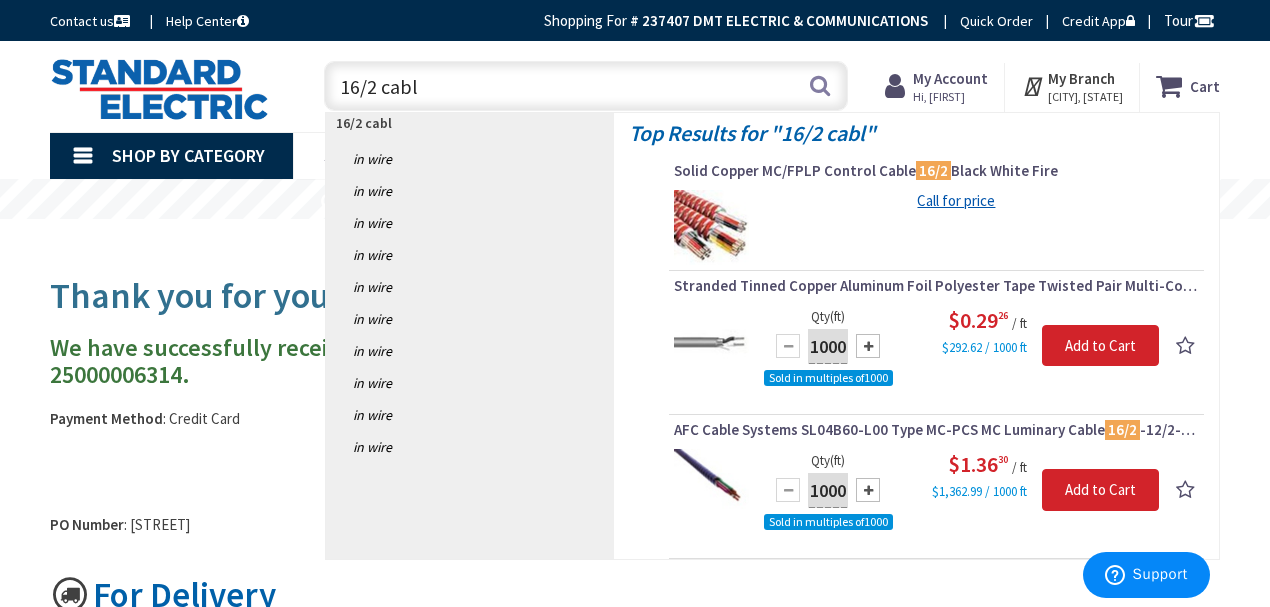type on "16/2 cable" 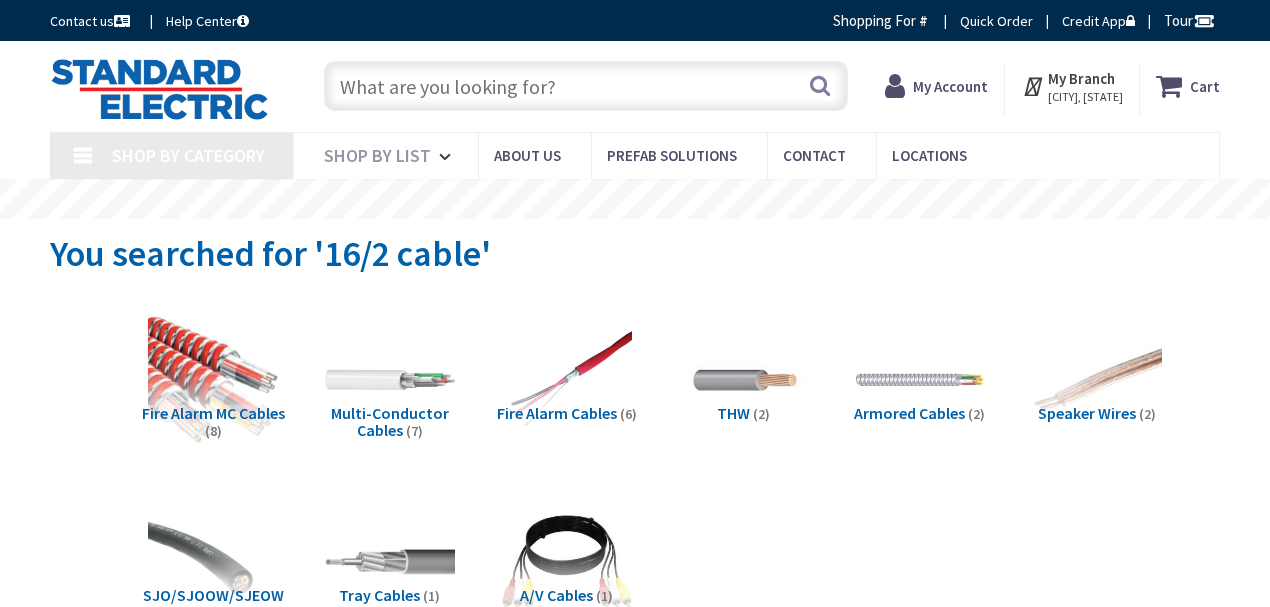 scroll, scrollTop: 0, scrollLeft: 0, axis: both 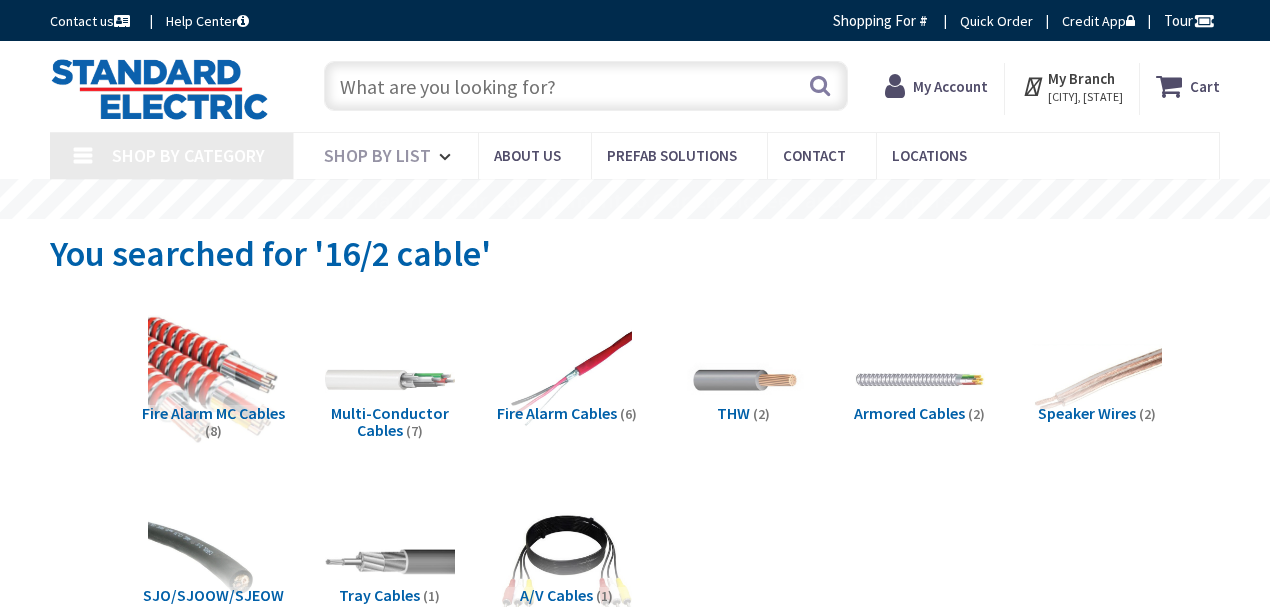 type on "[STREET], [CITY], [STATE] [POSTAL_CODE], [COUNTRY]" 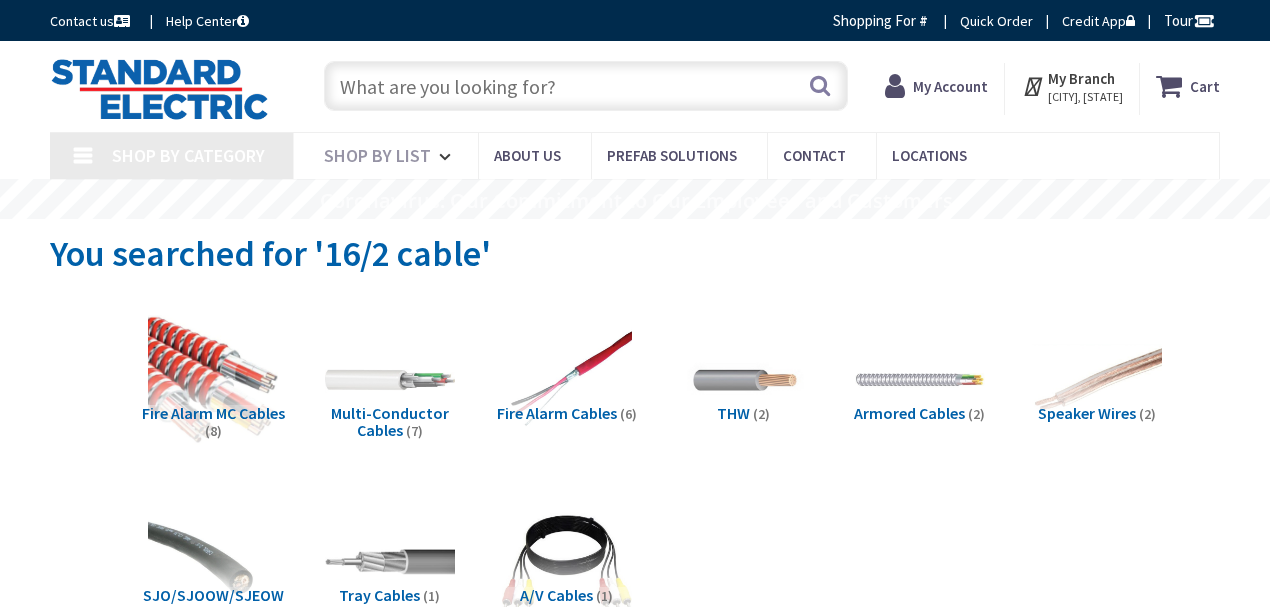 scroll, scrollTop: 0, scrollLeft: 0, axis: both 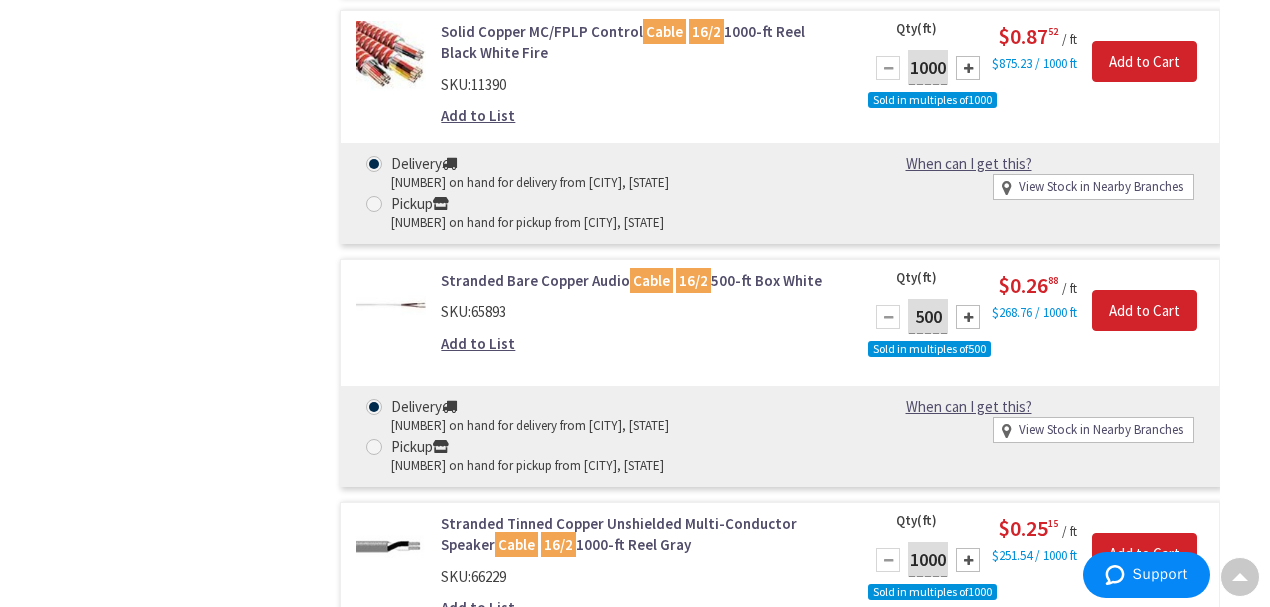 click on "Stranded Bare Copper Audio  Cable   16/2  500-ft Box White" at bounding box center [639, 280] 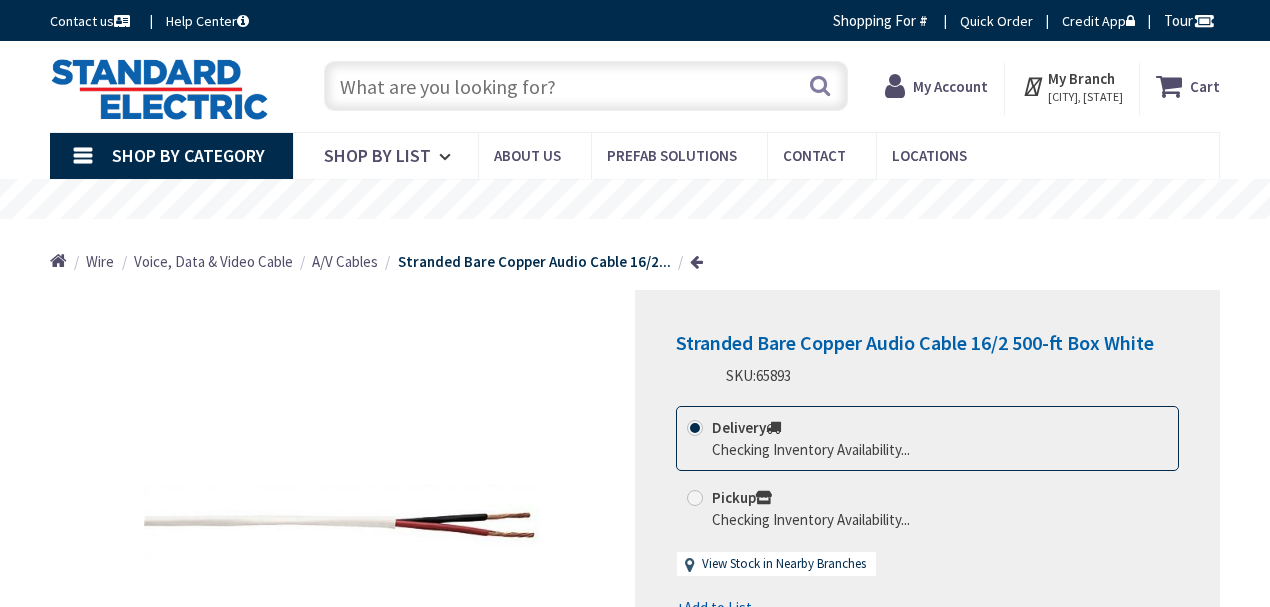 scroll, scrollTop: 0, scrollLeft: 0, axis: both 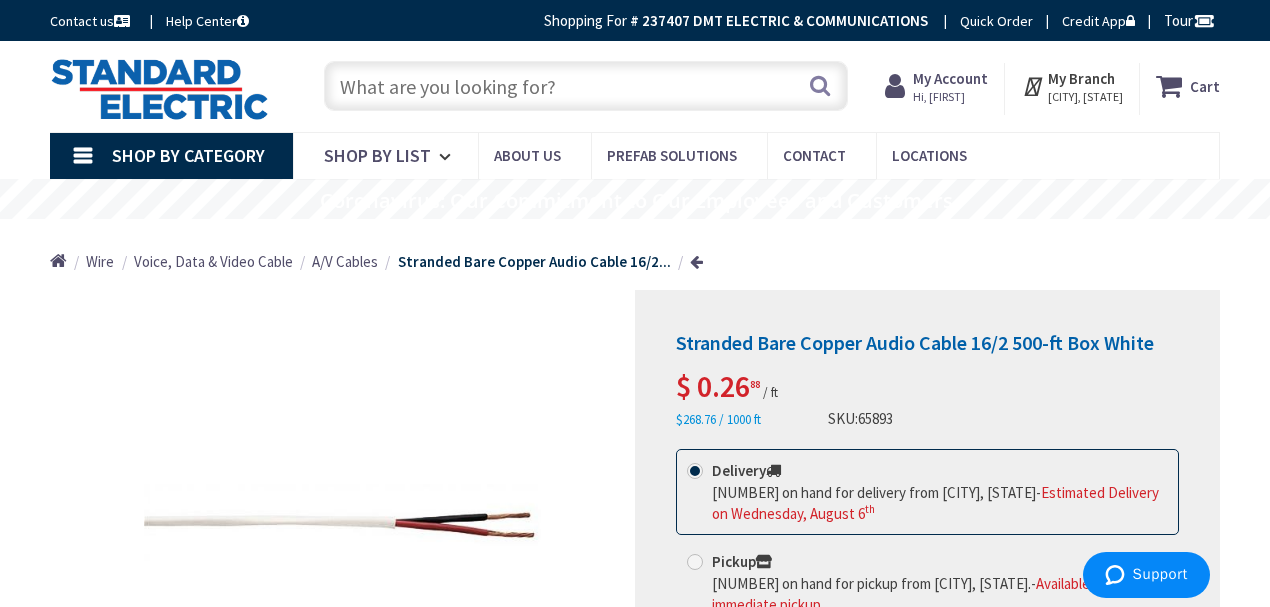 click at bounding box center (586, 86) 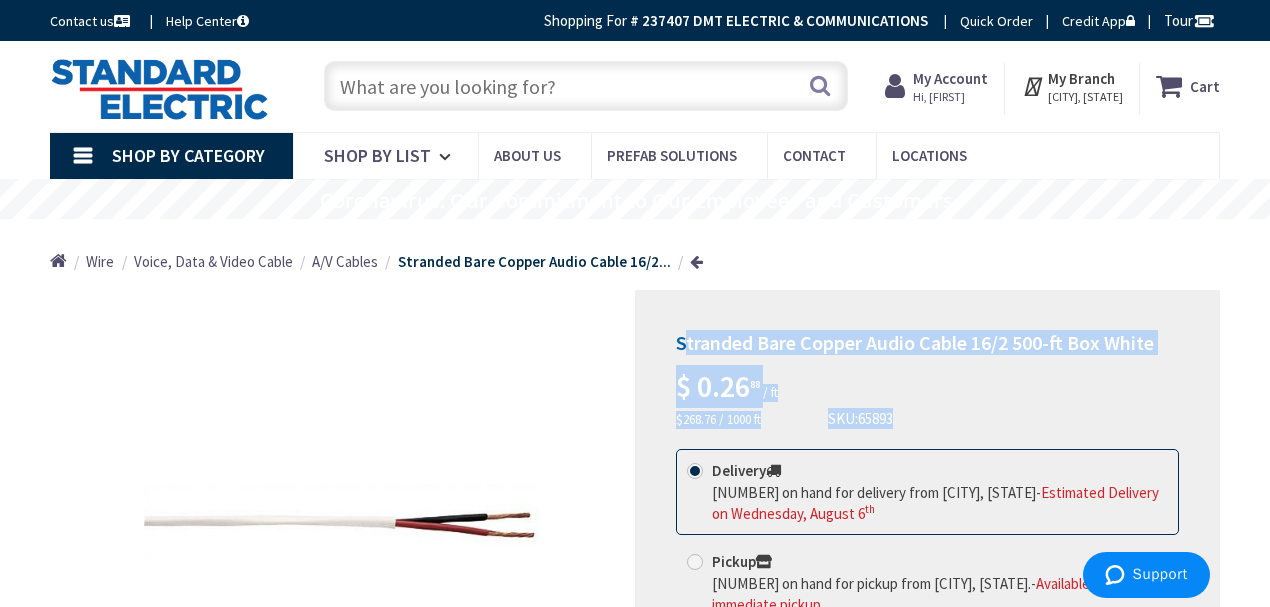 drag, startPoint x: 680, startPoint y: 341, endPoint x: 932, endPoint y: 354, distance: 252.3351 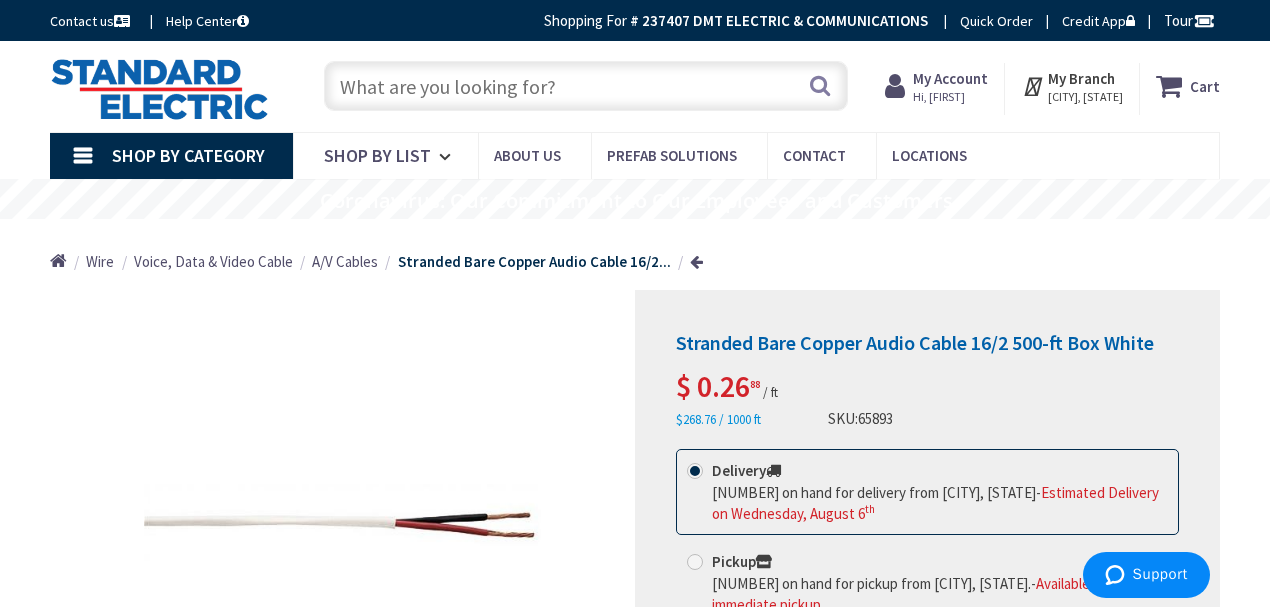 click on "Stranded Bare Copper Audio Cable 16/2 500-ft Box White
$
0.26 88
/ ft
$268.76 / 1000 ft
SKU:                 65893
This product is Discontinued
Delivery" at bounding box center [927, 571] 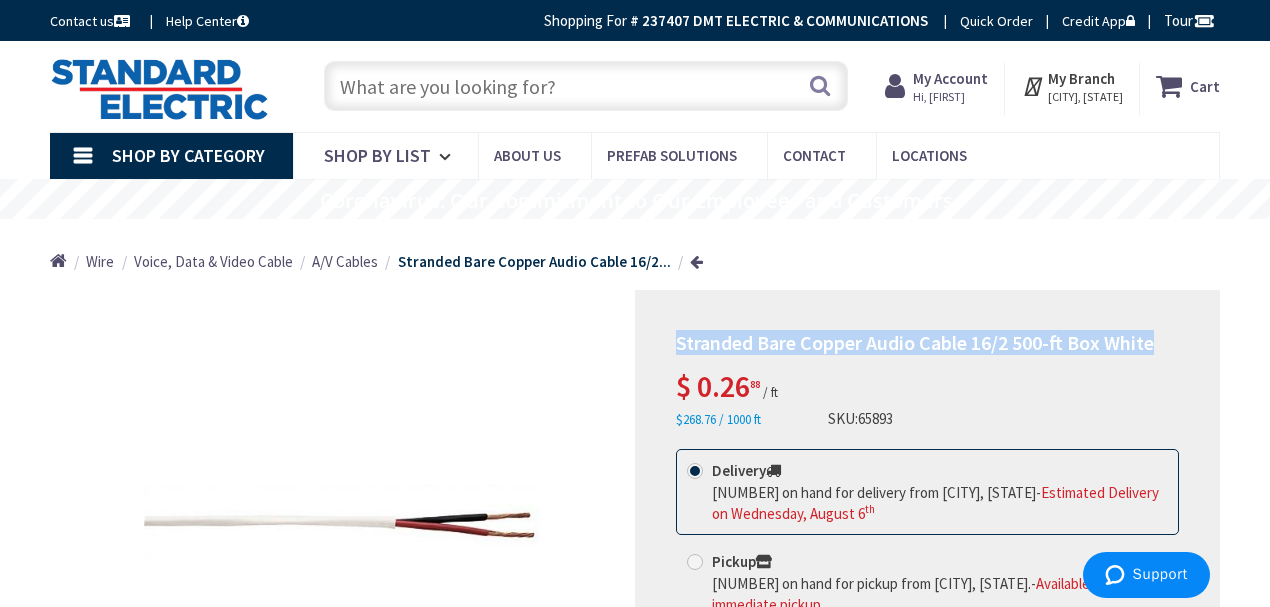 drag, startPoint x: 678, startPoint y: 340, endPoint x: 1158, endPoint y: 348, distance: 480.06665 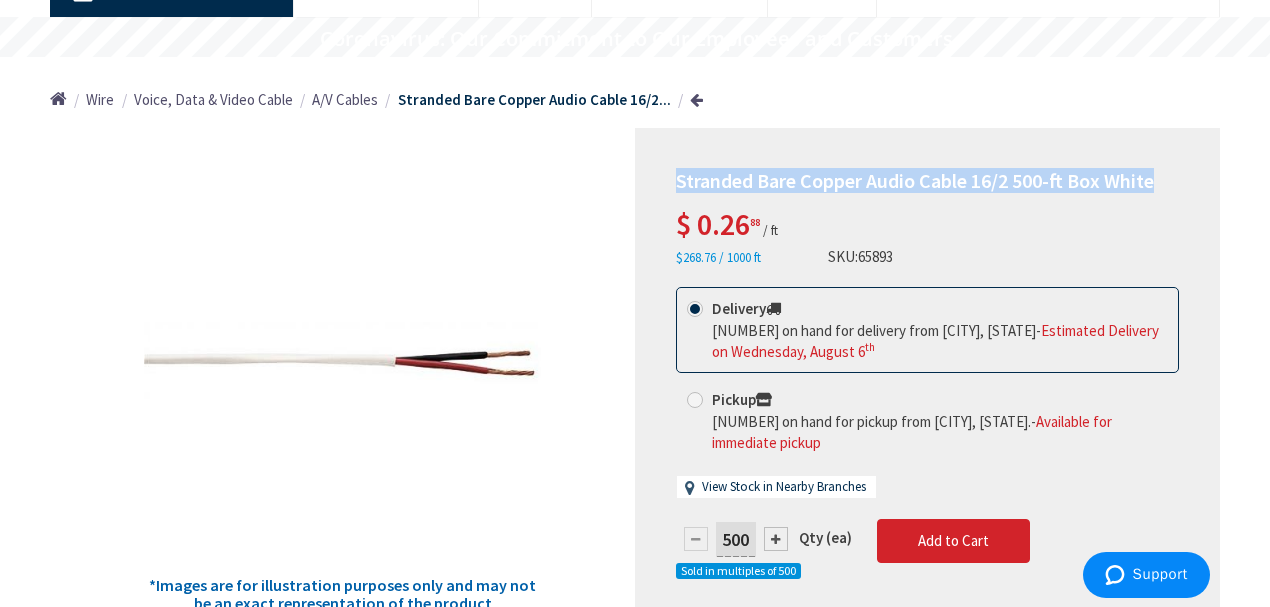 scroll, scrollTop: 200, scrollLeft: 0, axis: vertical 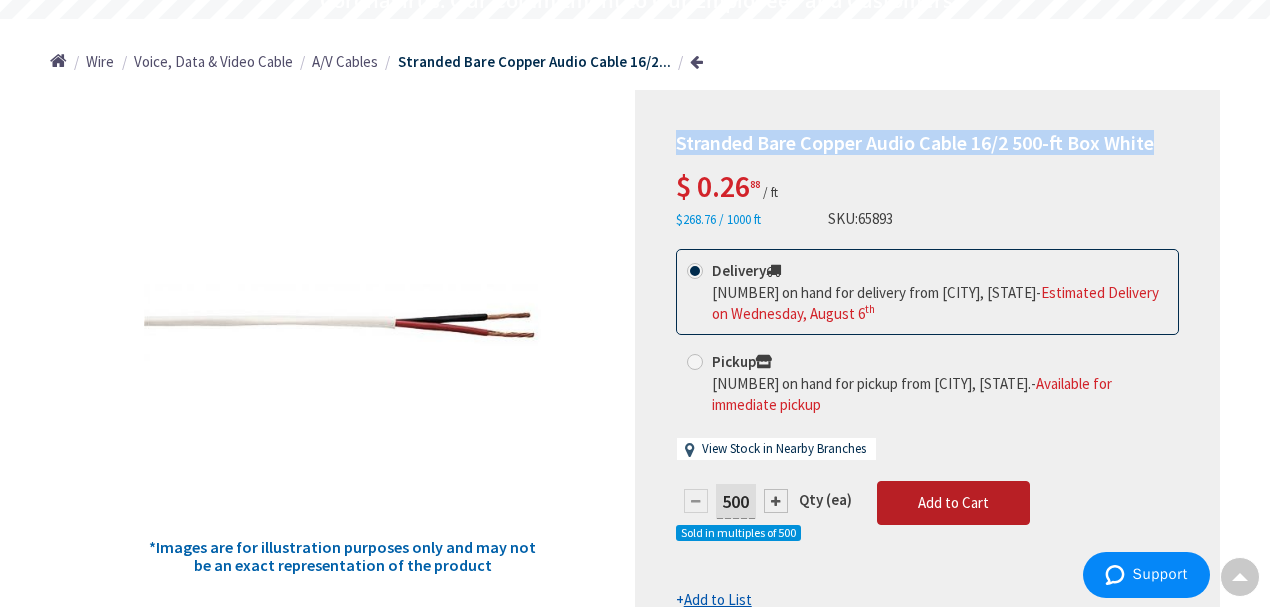 click on "Add to Cart" at bounding box center [953, 502] 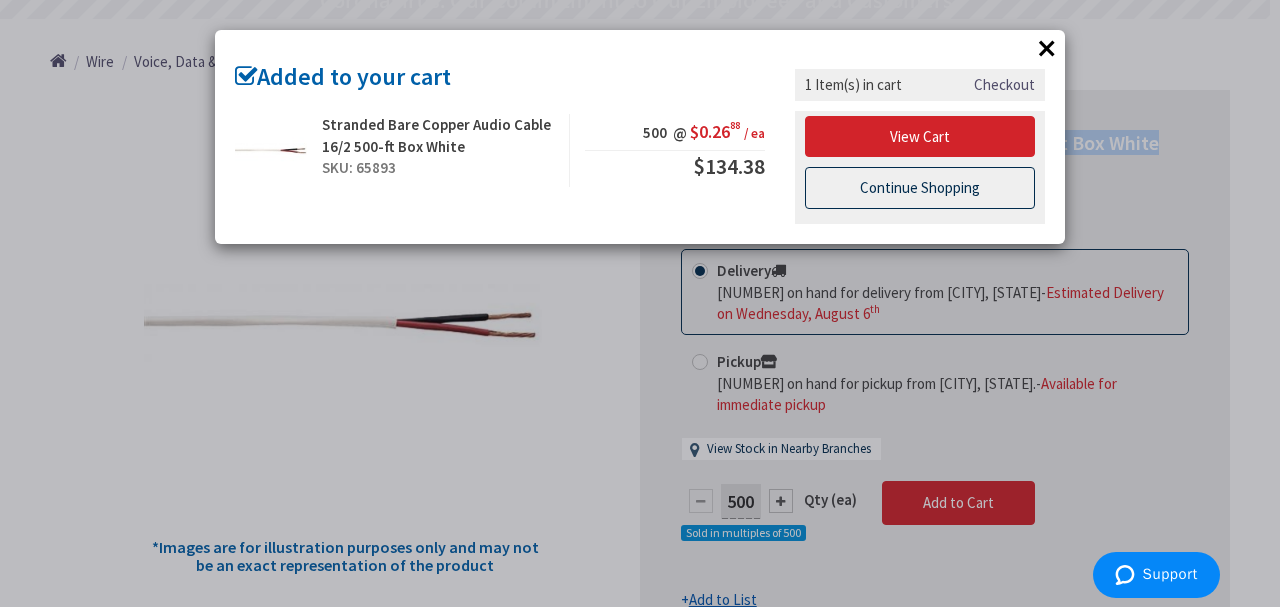 click on "Continue Shopping" at bounding box center (920, 188) 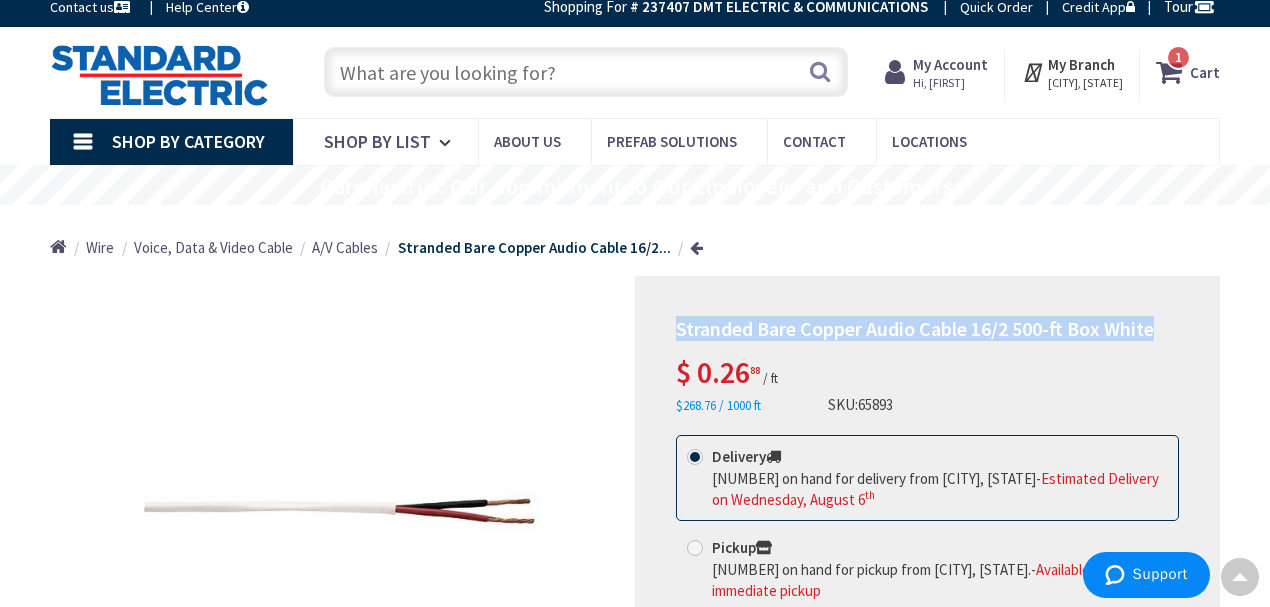 scroll, scrollTop: 0, scrollLeft: 0, axis: both 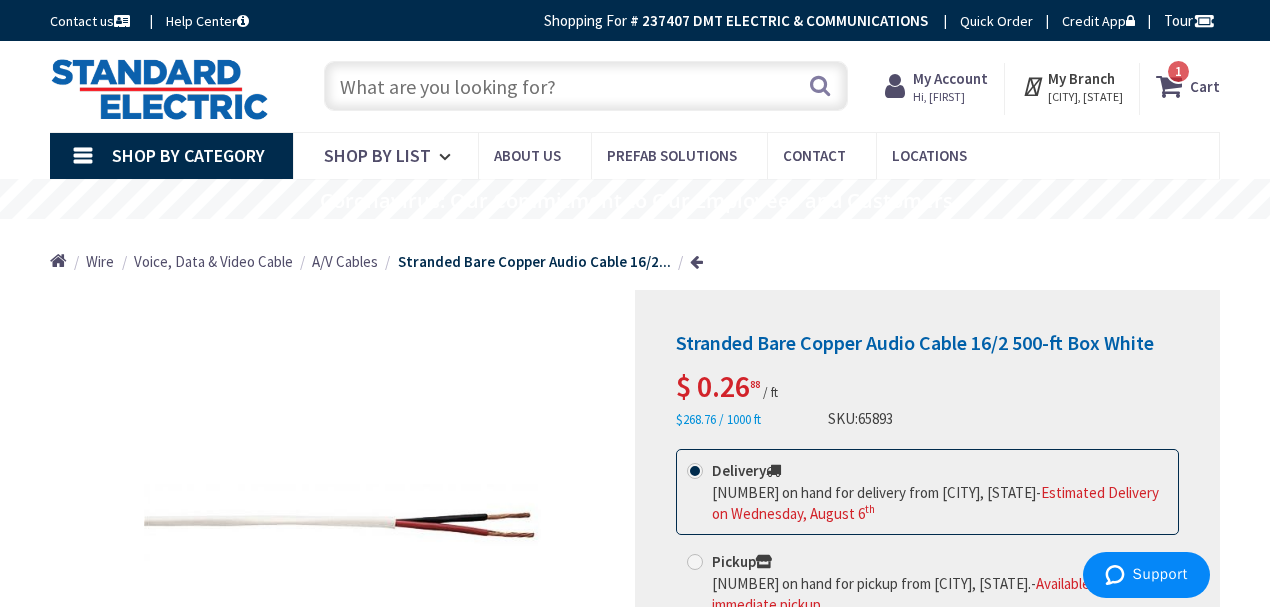 click at bounding box center [586, 86] 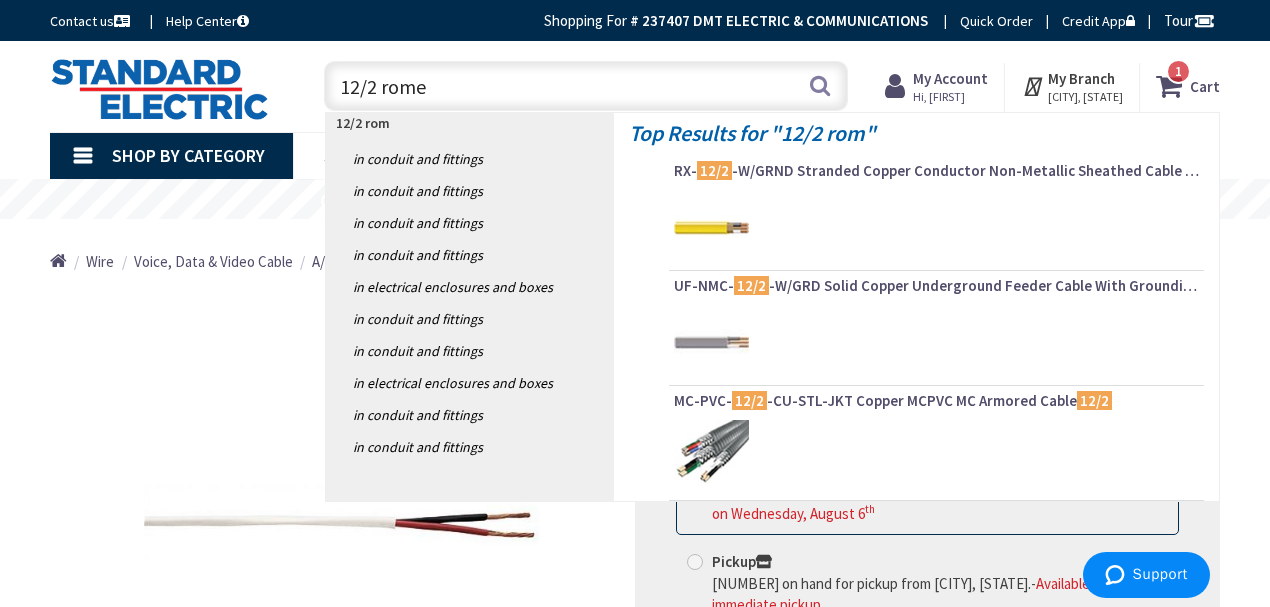 type on "12/2 romex" 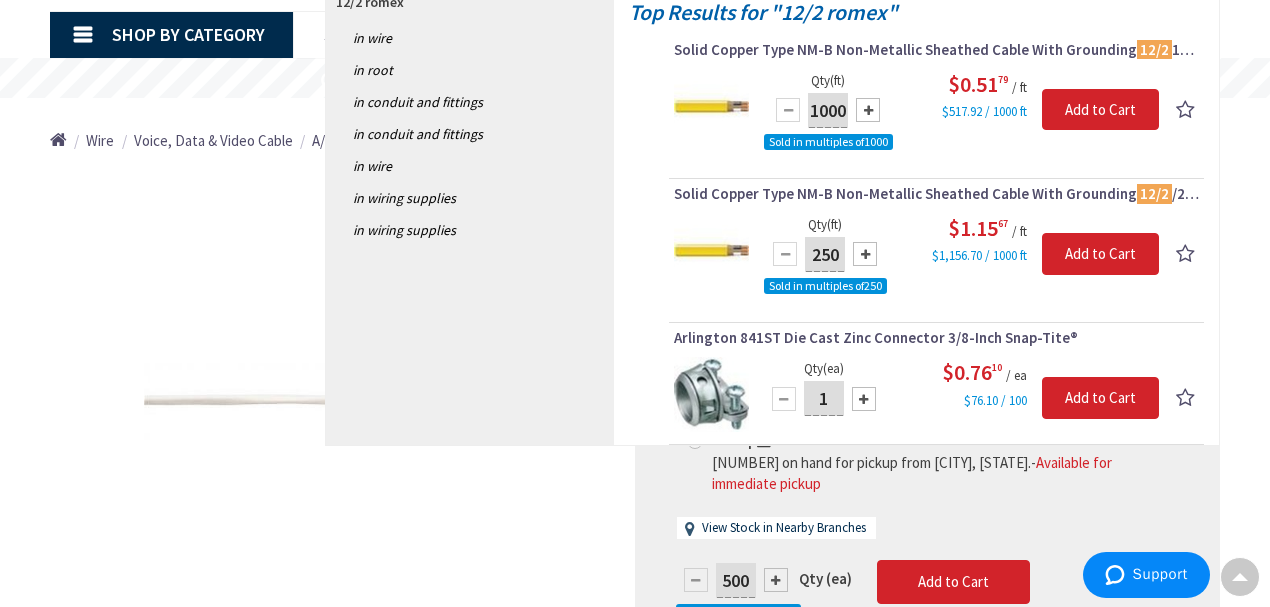 scroll, scrollTop: 0, scrollLeft: 0, axis: both 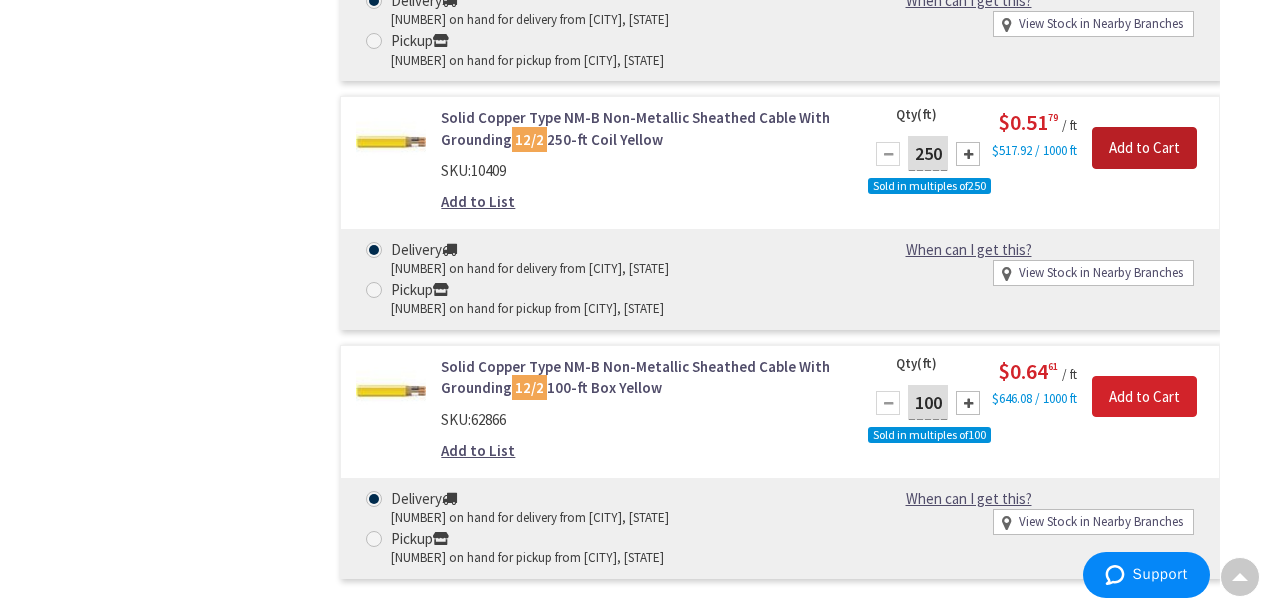 click on "Add to Cart" at bounding box center [1144, 148] 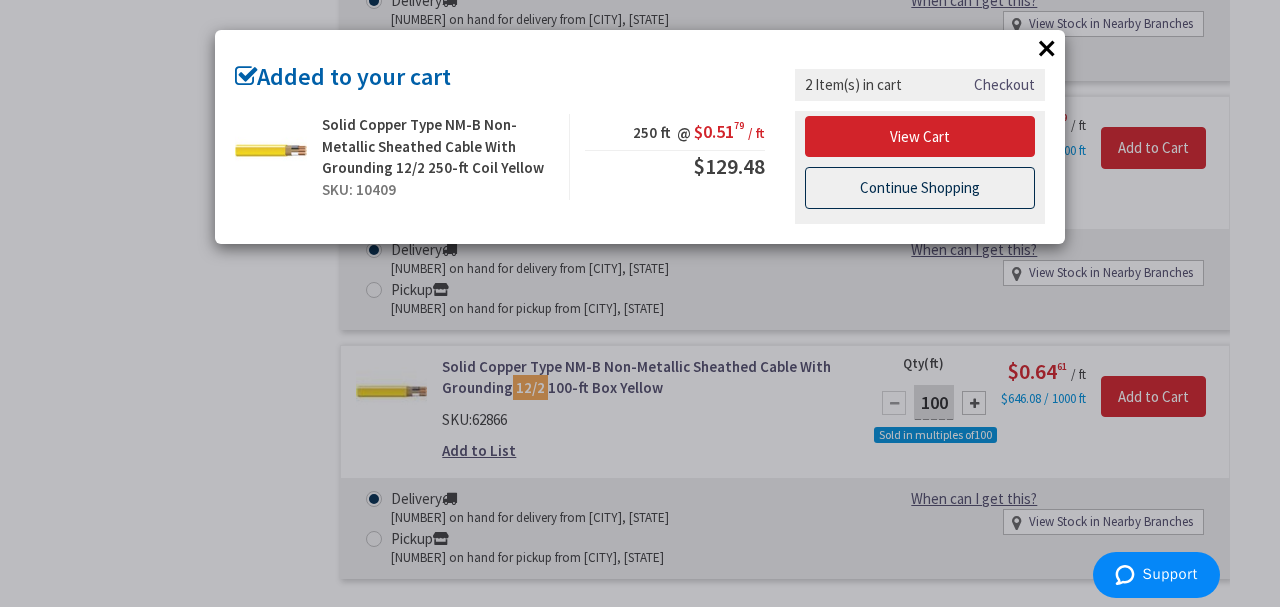 click on "Continue Shopping" at bounding box center (920, 188) 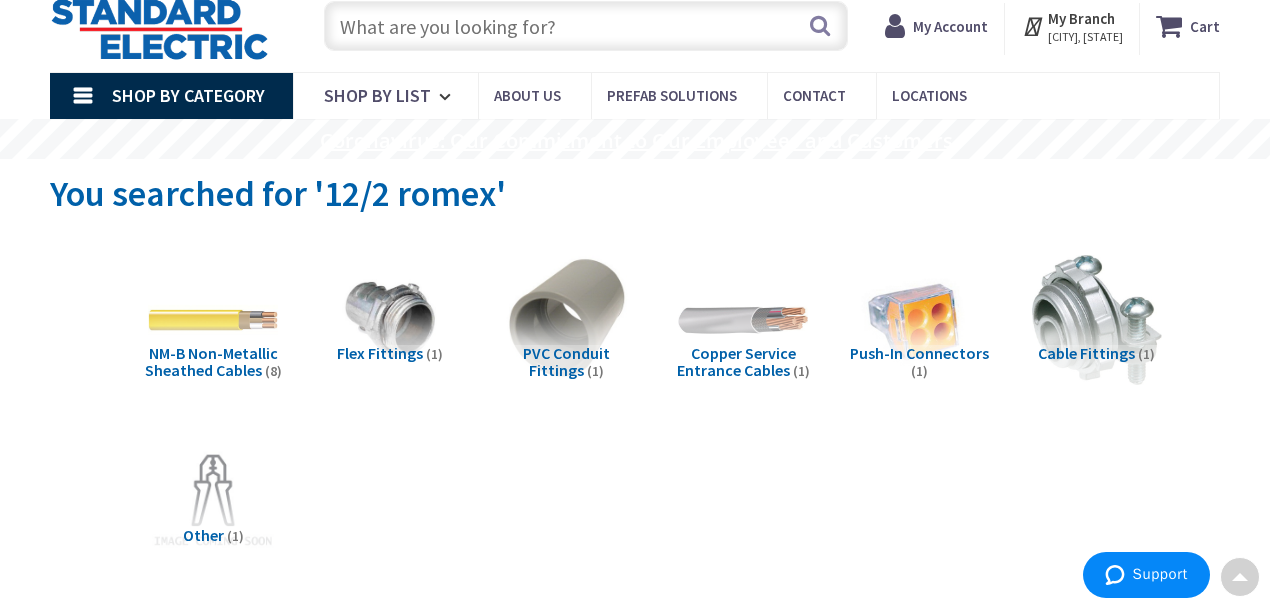 scroll, scrollTop: 0, scrollLeft: 0, axis: both 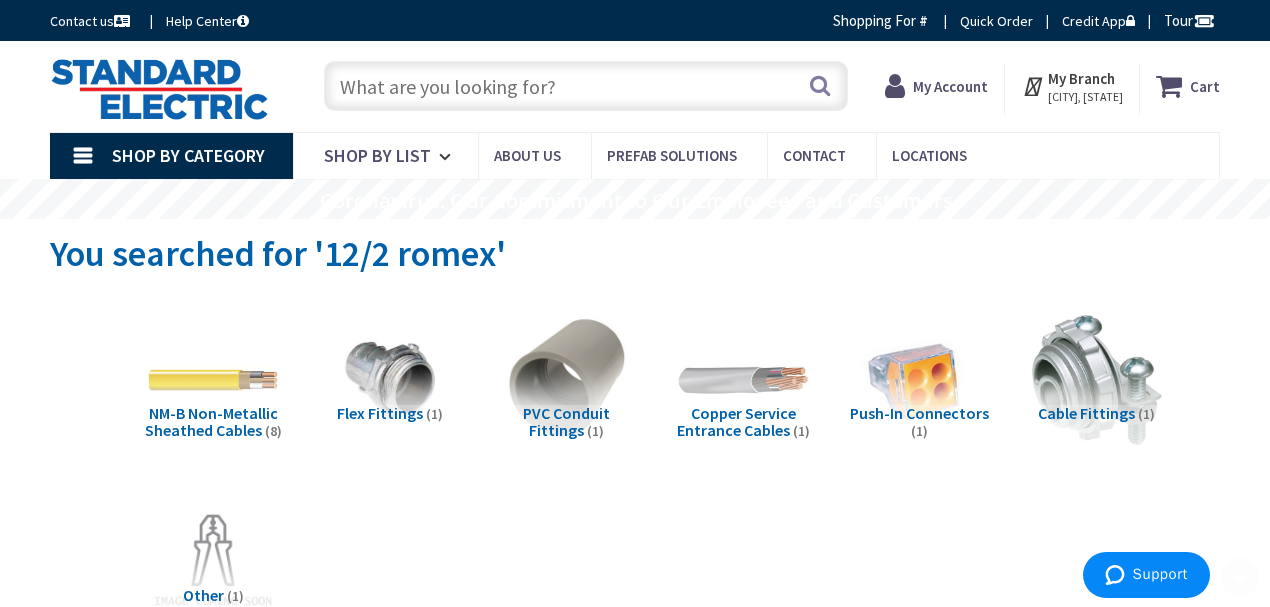 click at bounding box center [586, 86] 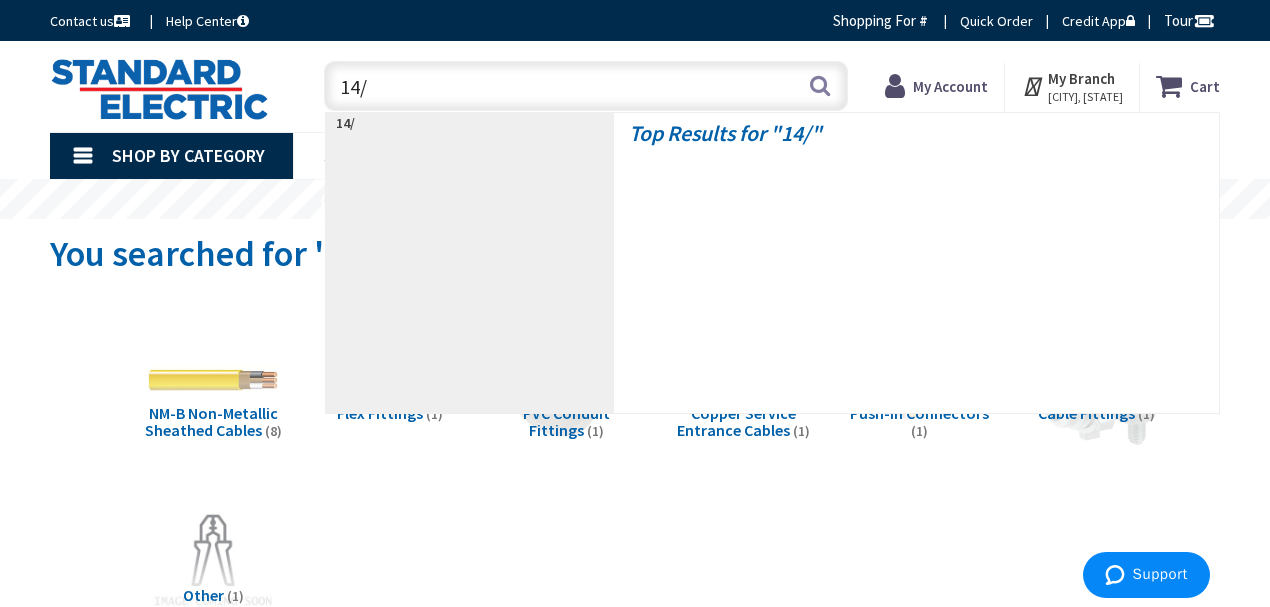 type on "14/2" 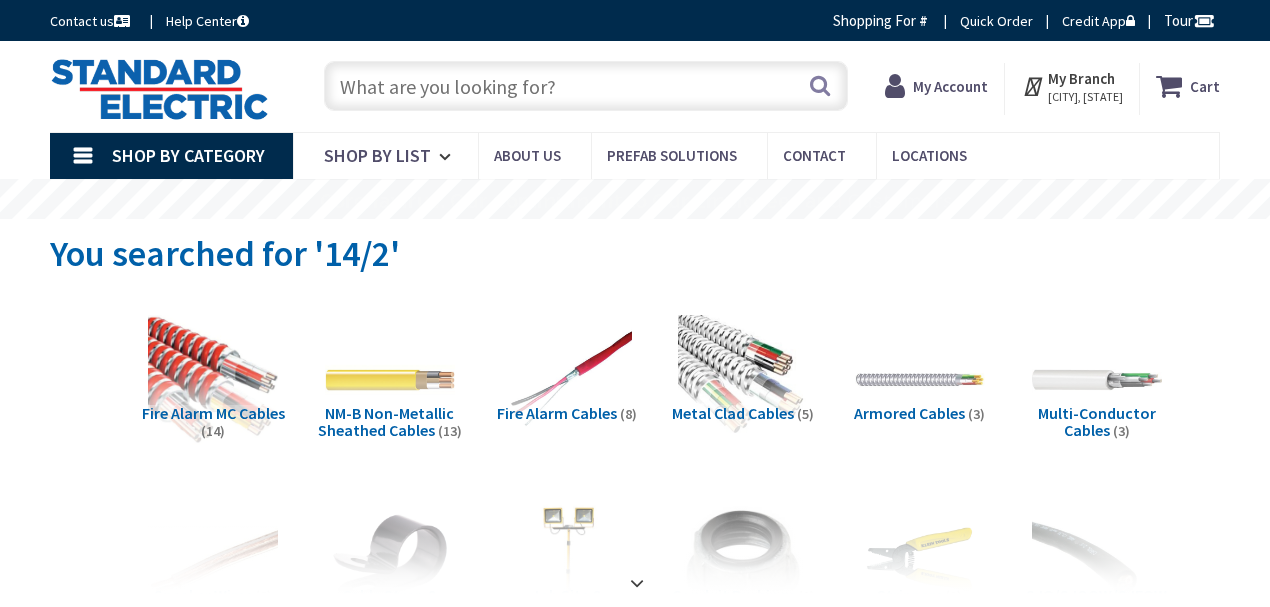 scroll, scrollTop: 0, scrollLeft: 0, axis: both 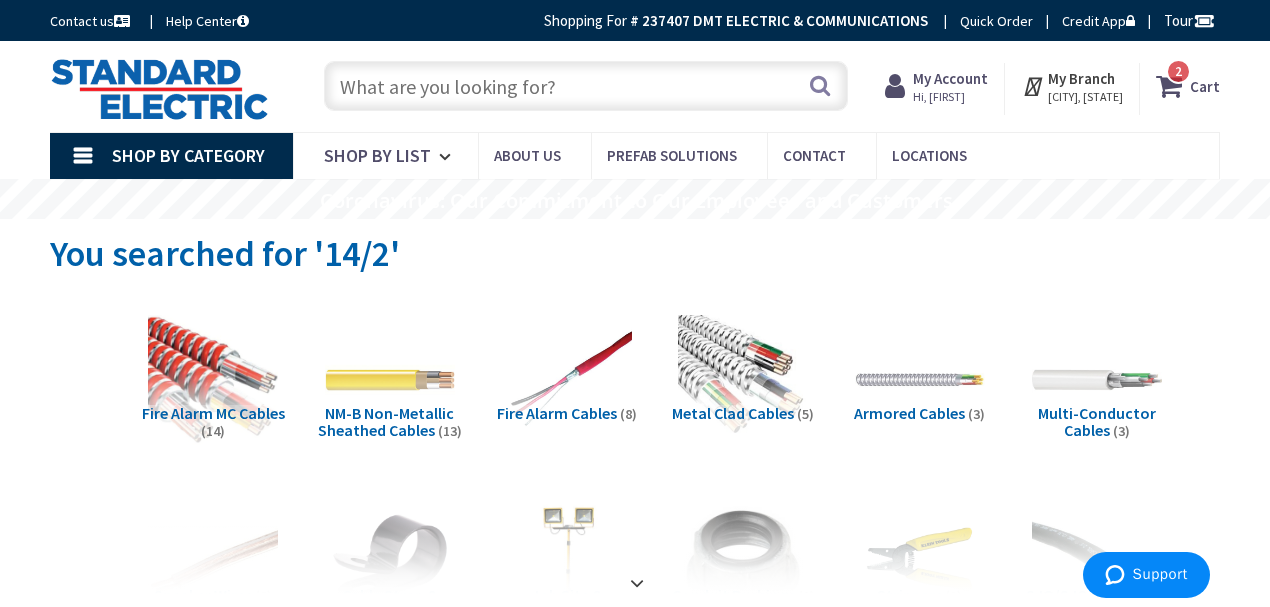 click at bounding box center [1173, 86] 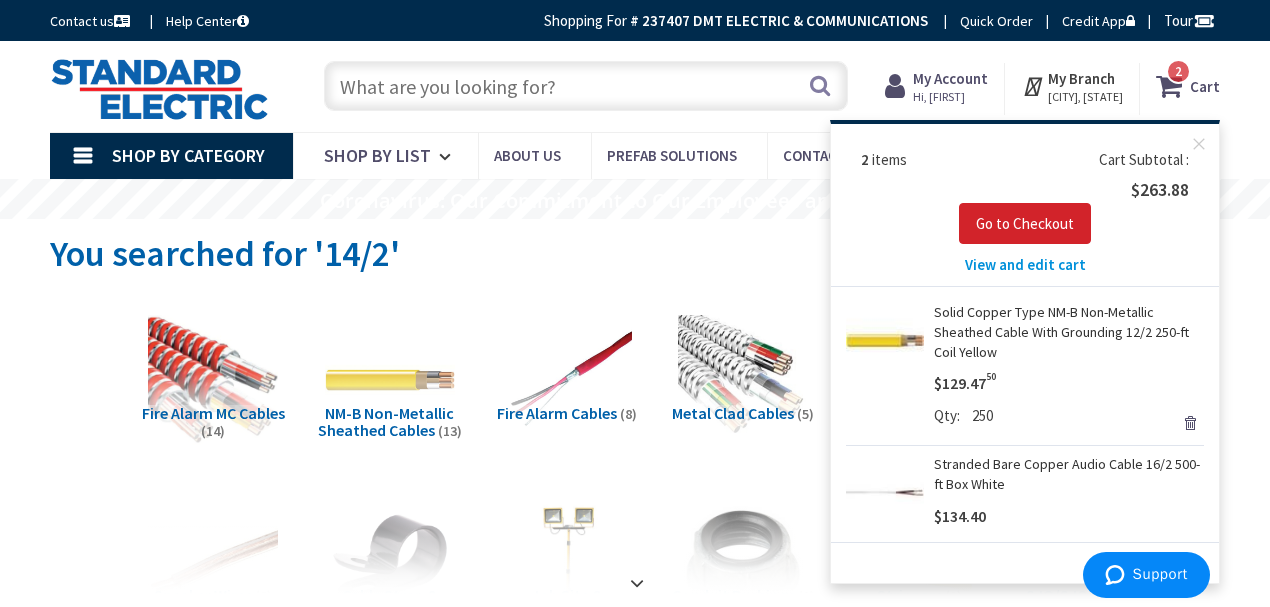 click on "You searched for '14/2'" at bounding box center [635, 256] 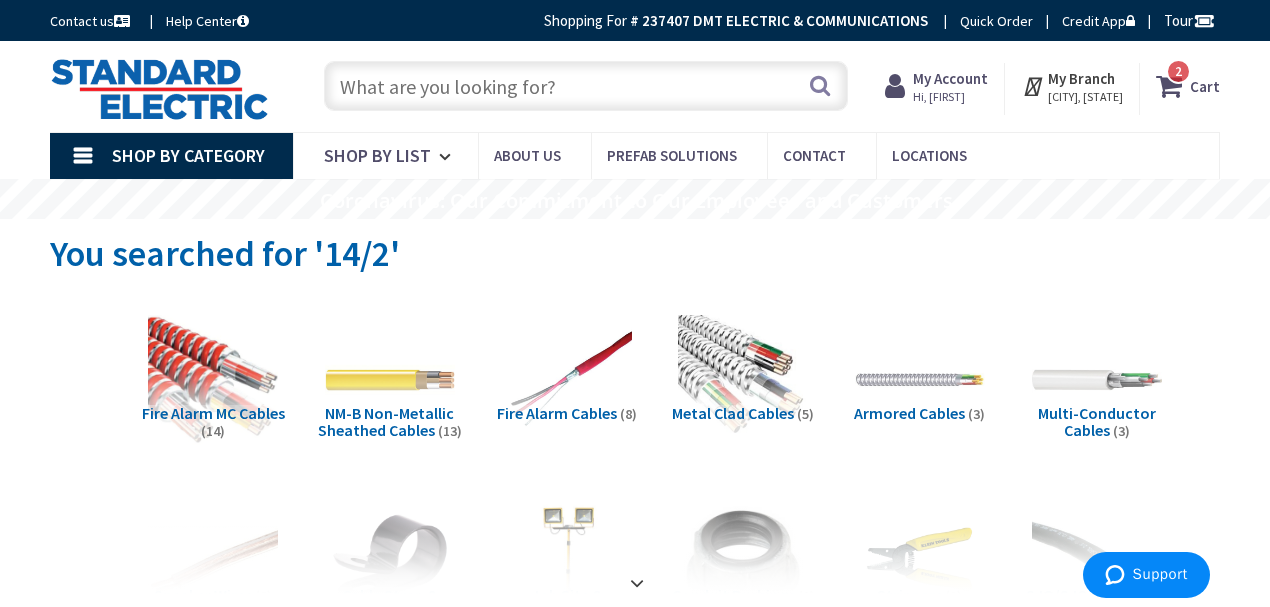 click at bounding box center [586, 86] 